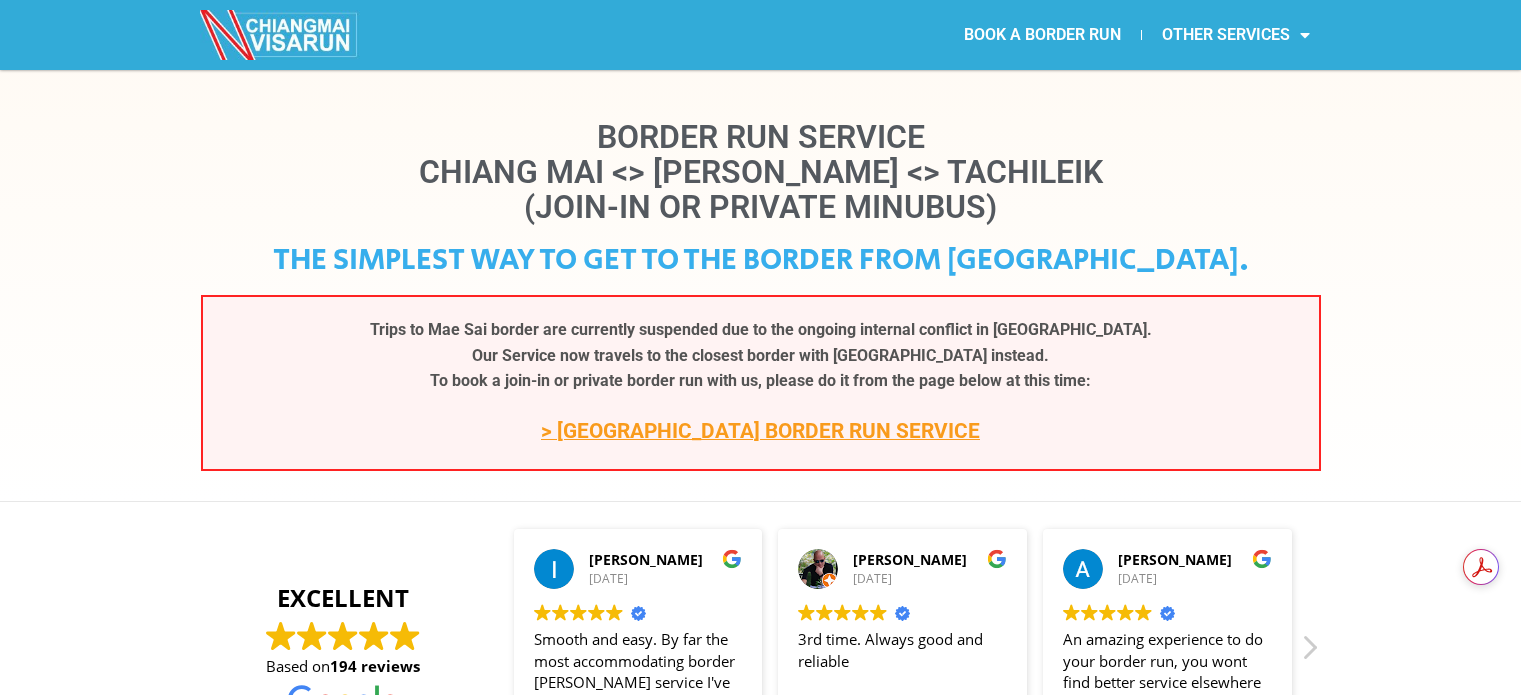 scroll, scrollTop: 0, scrollLeft: 0, axis: both 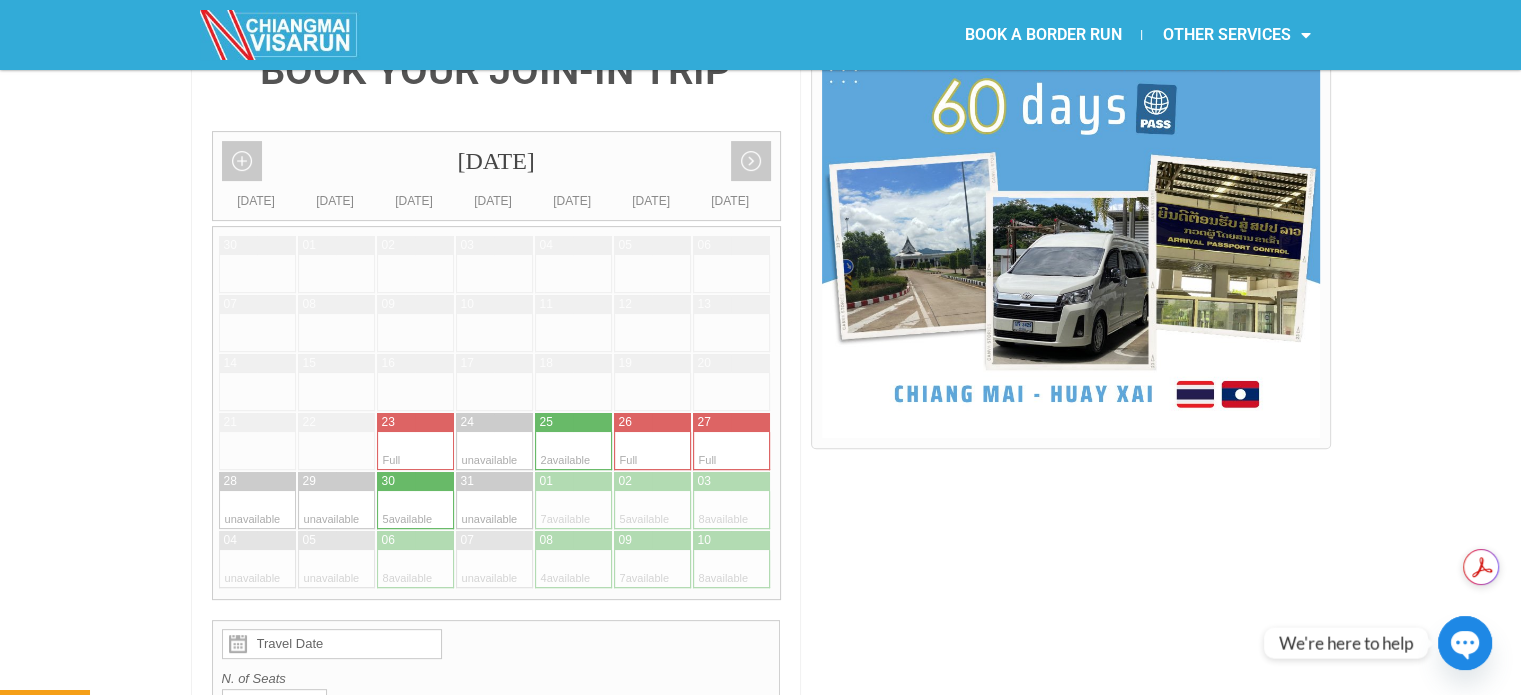click at bounding box center (396, 510) 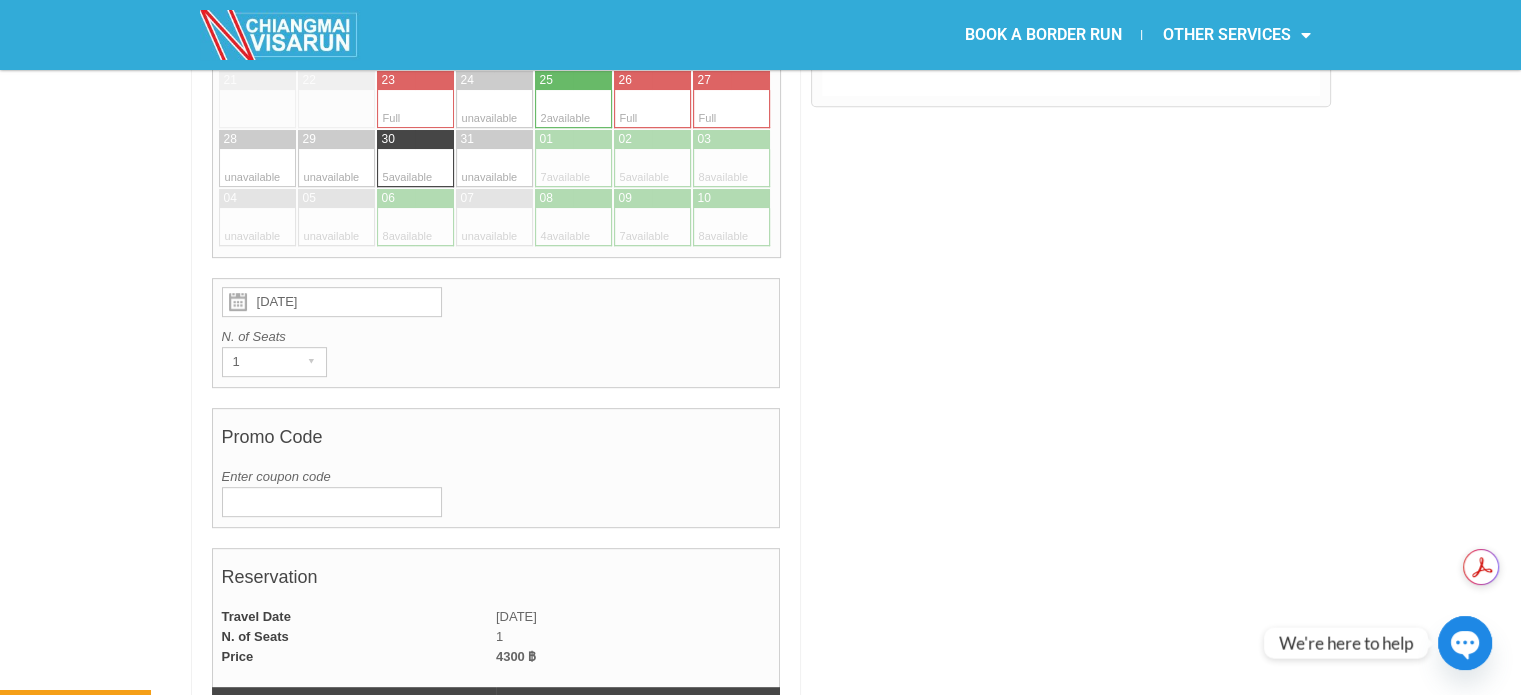 scroll, scrollTop: 914, scrollLeft: 0, axis: vertical 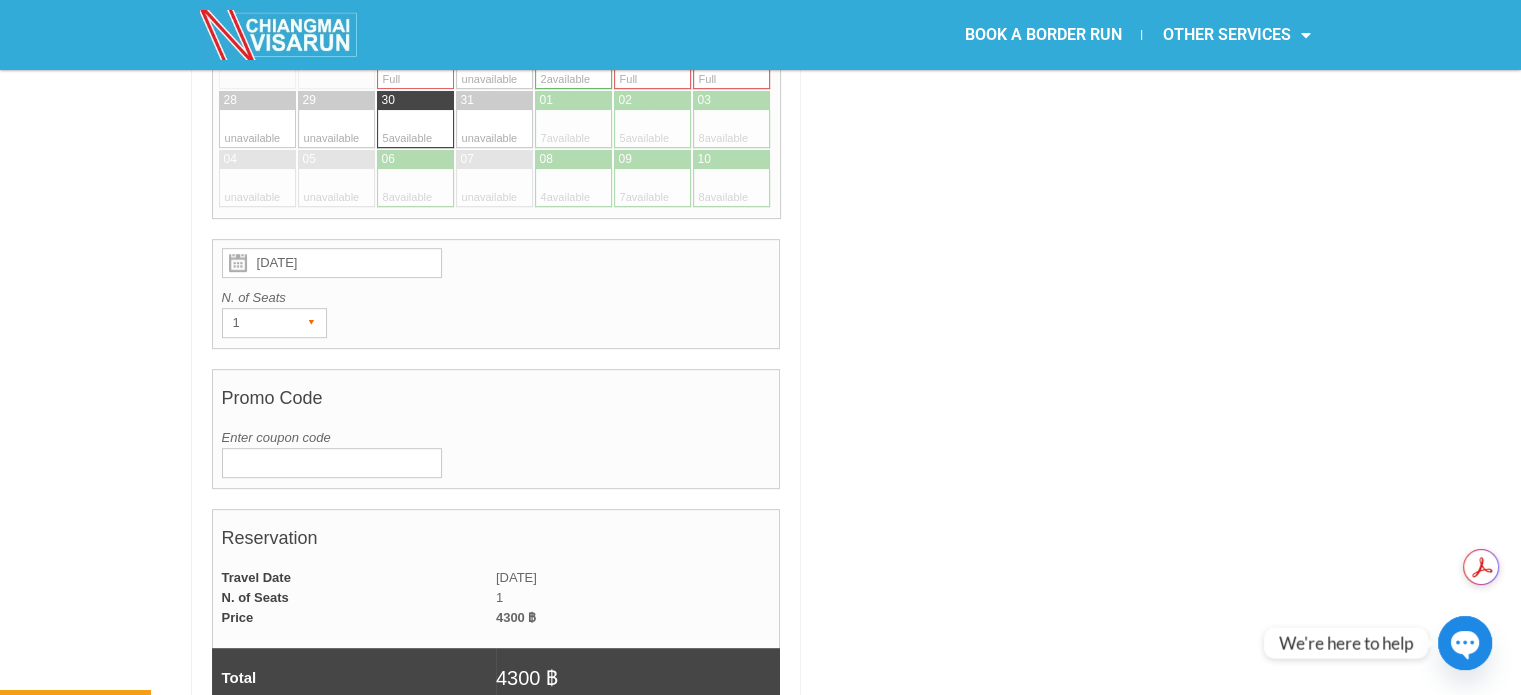 click on "▾" at bounding box center [312, 323] 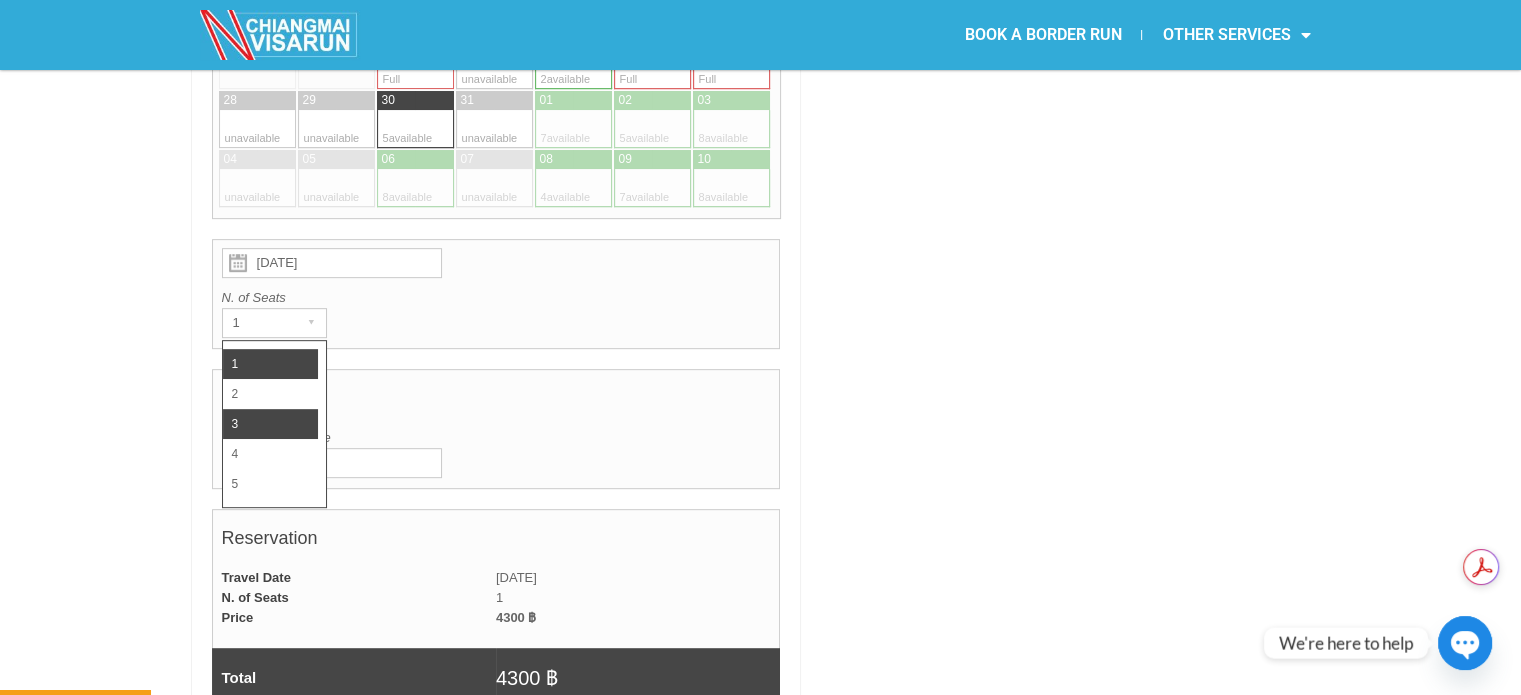 click on "3" at bounding box center [270, 424] 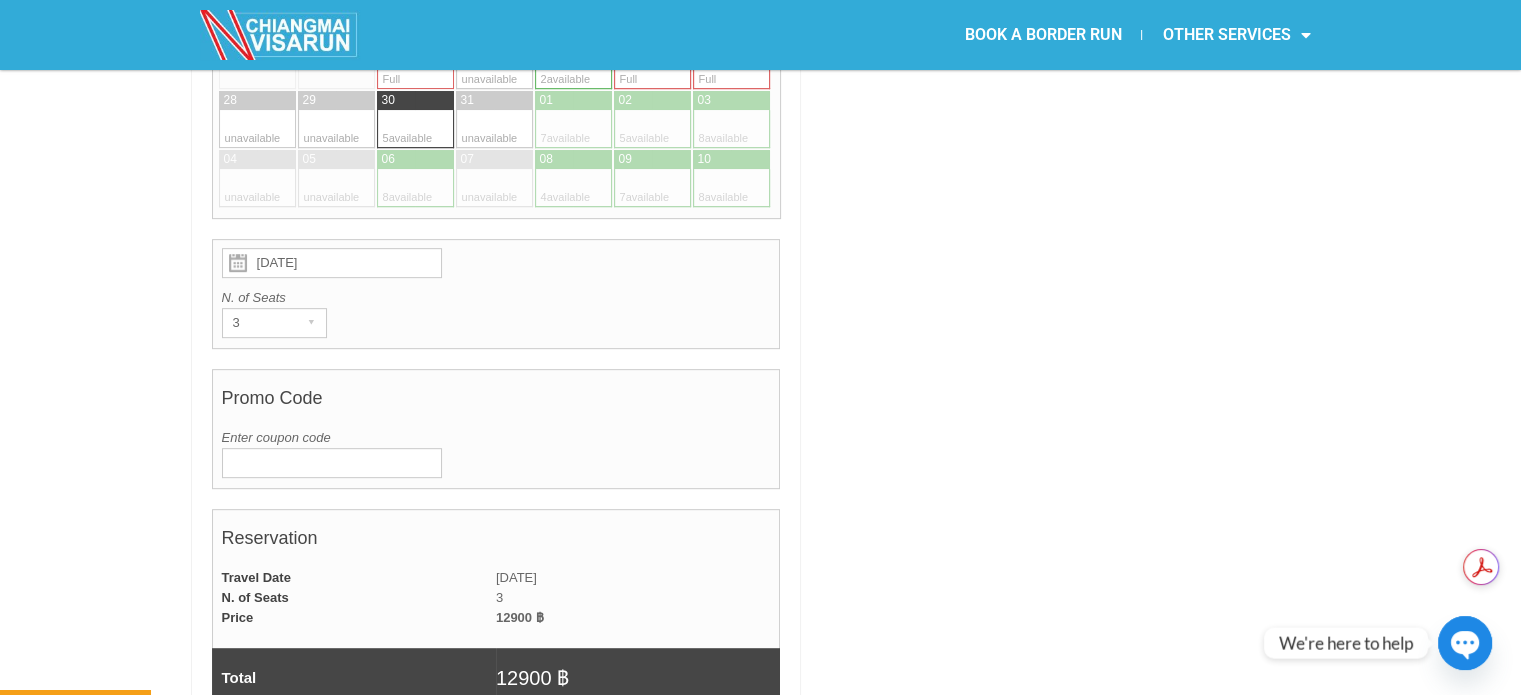 click at bounding box center (1070, 650) 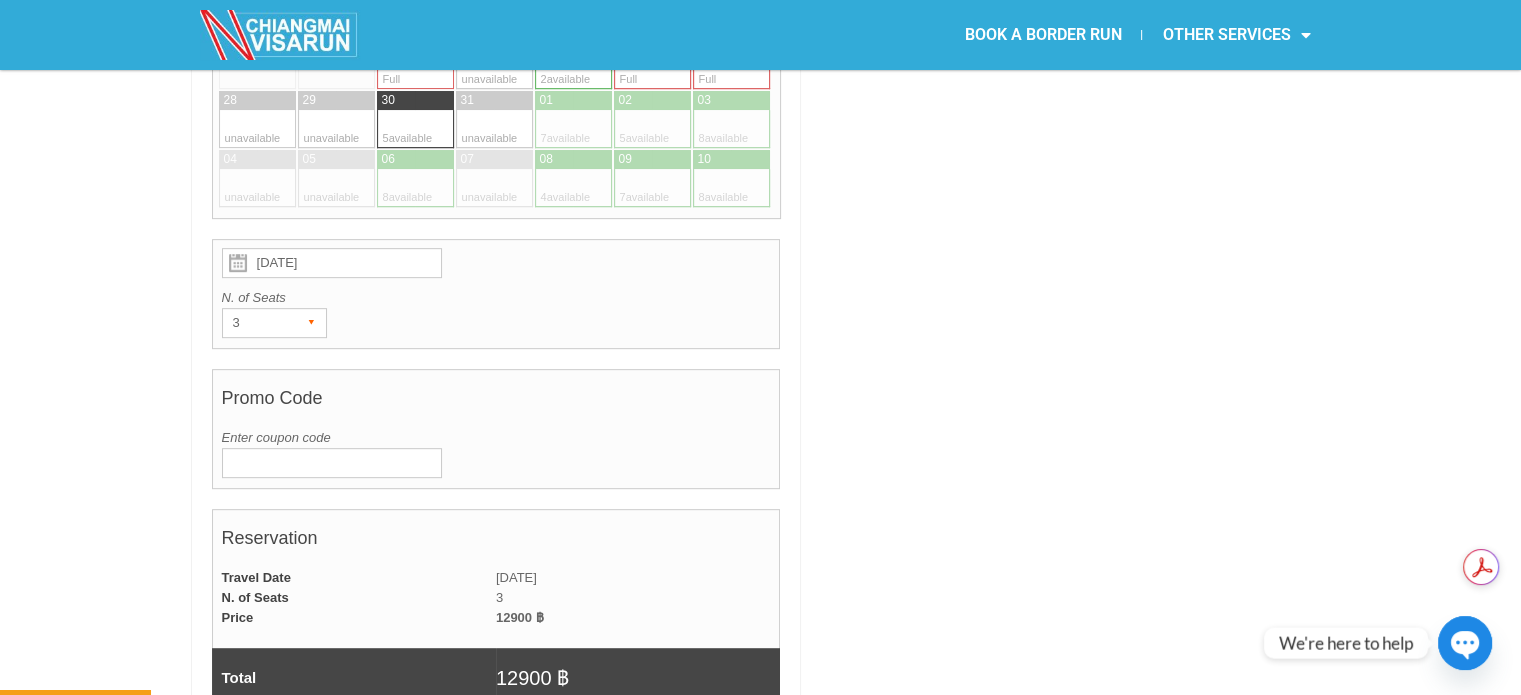 click on "▾" at bounding box center (312, 323) 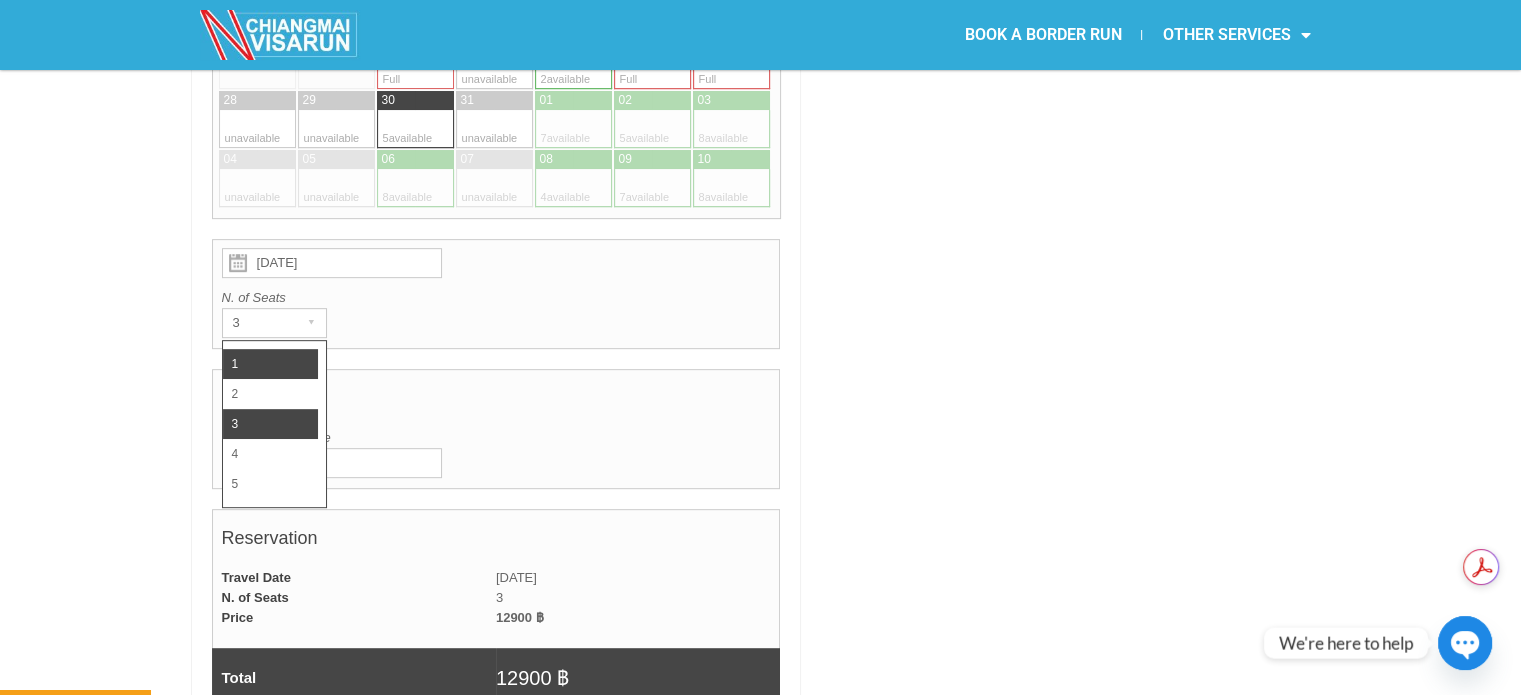 click on "1" at bounding box center (270, 364) 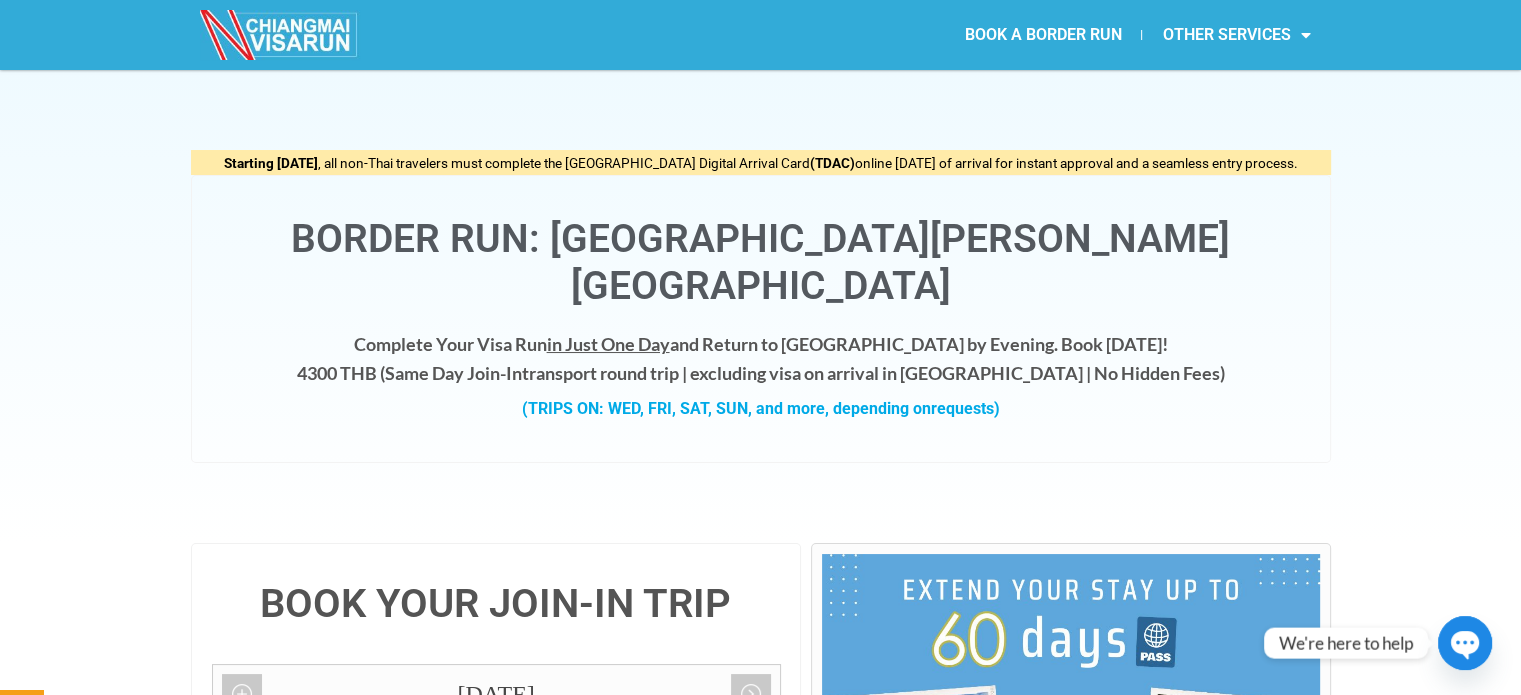 scroll, scrollTop: 400, scrollLeft: 0, axis: vertical 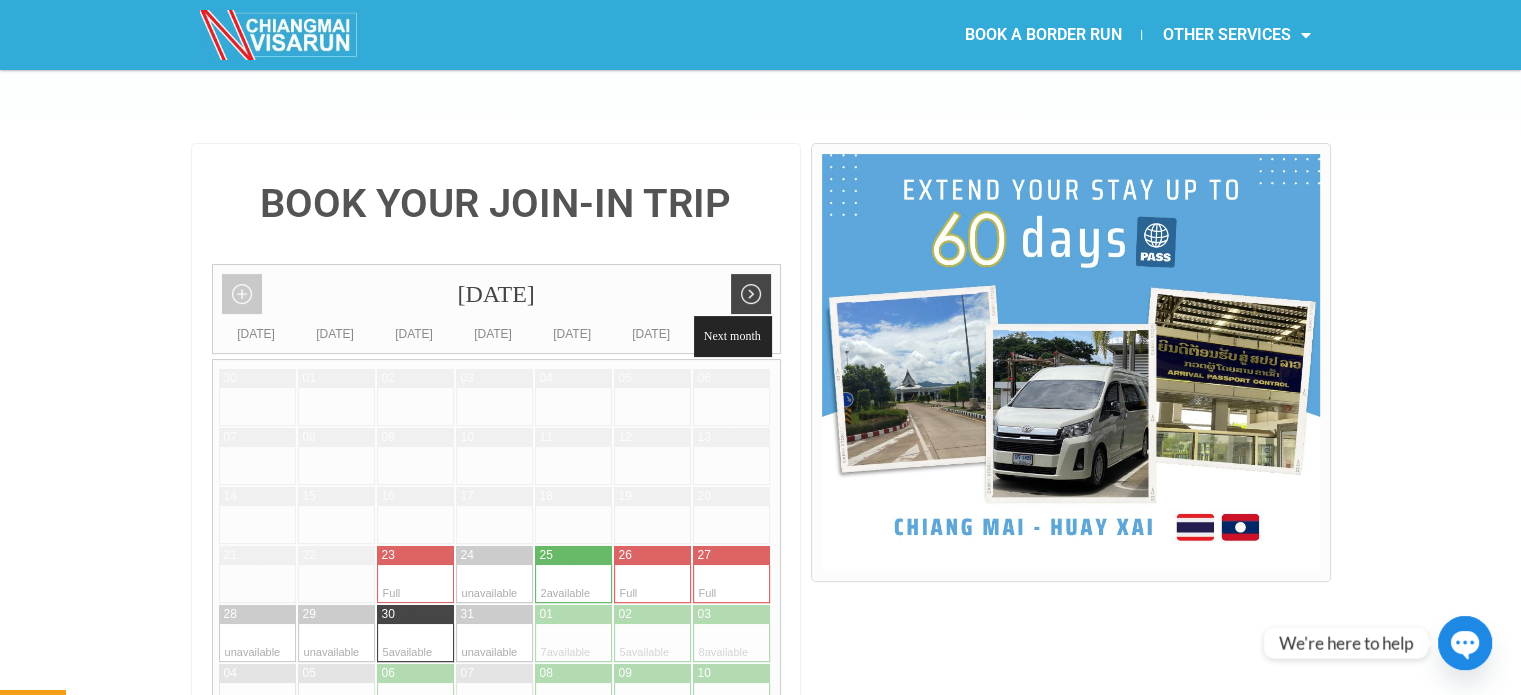 click on "Next month" at bounding box center (751, 294) 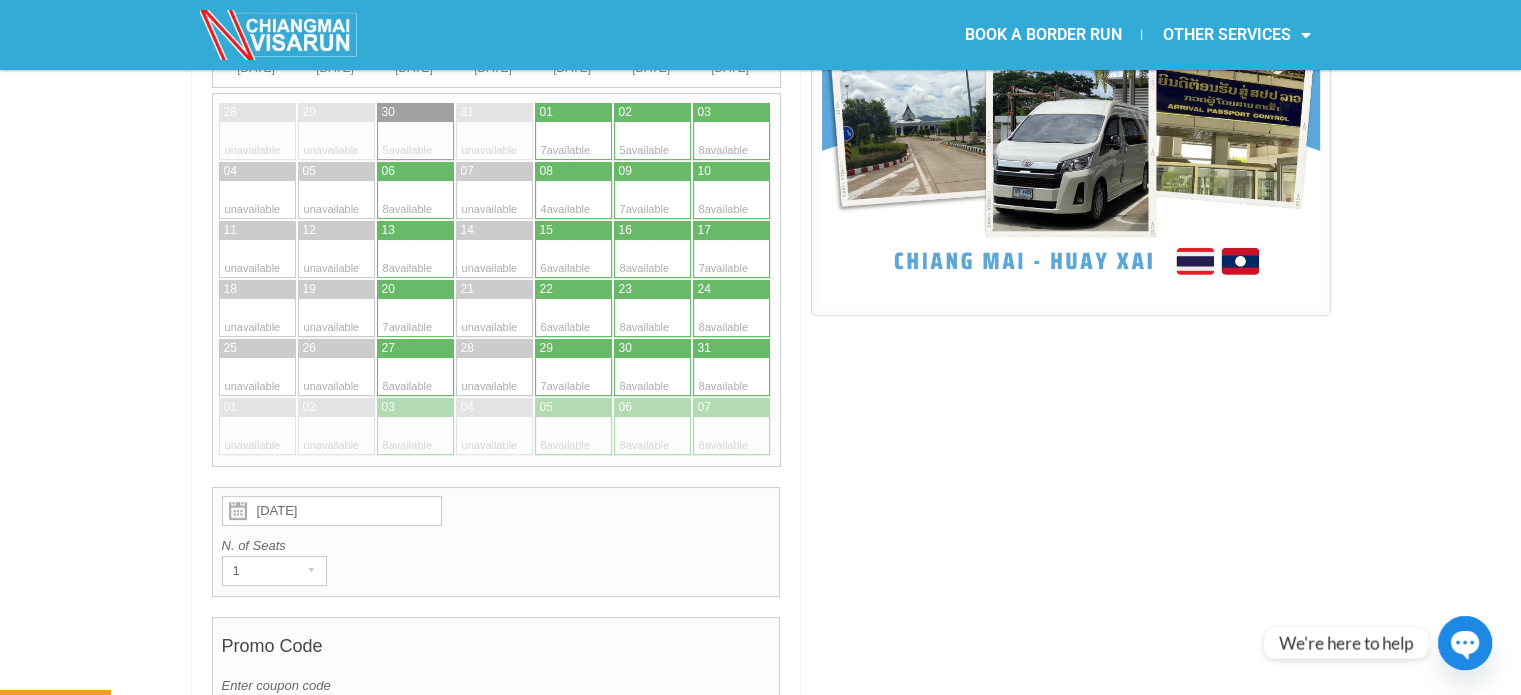 scroll, scrollTop: 533, scrollLeft: 0, axis: vertical 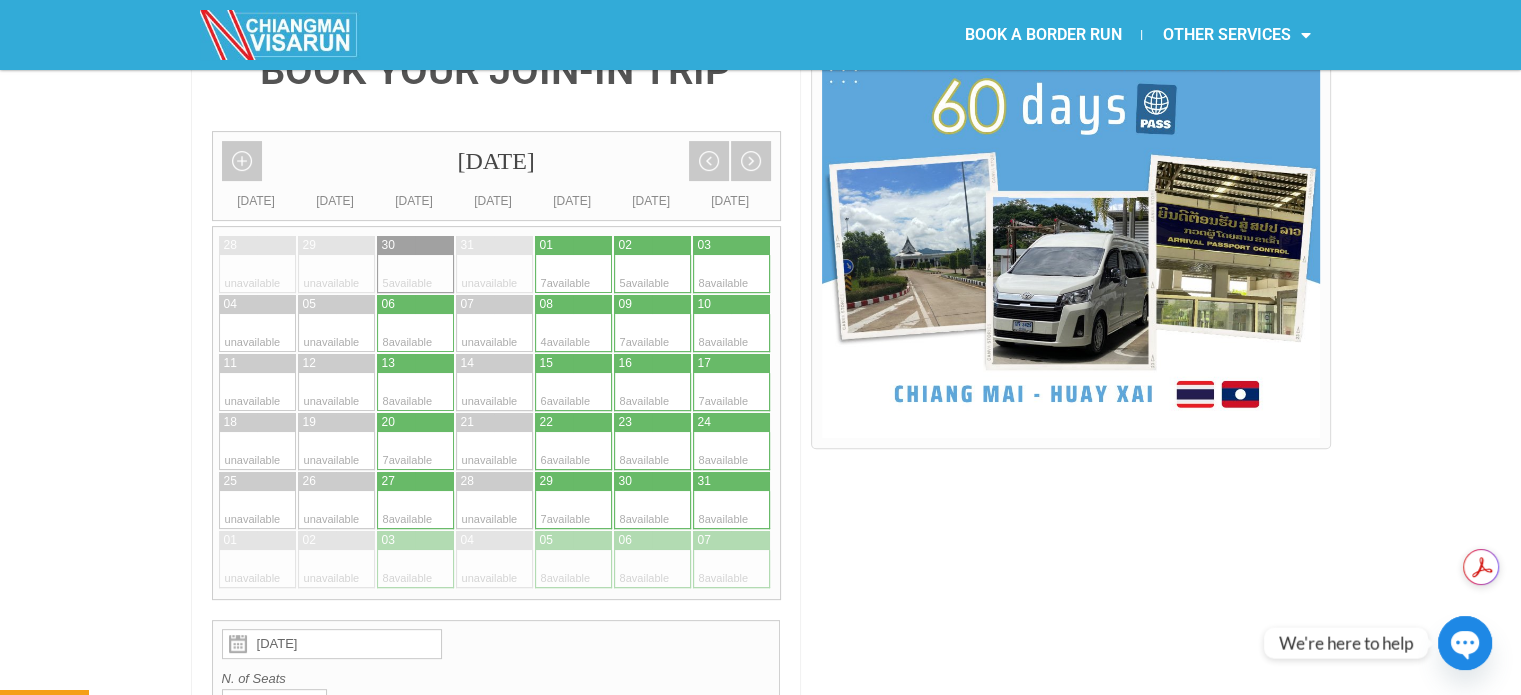 click at bounding box center [750, 510] 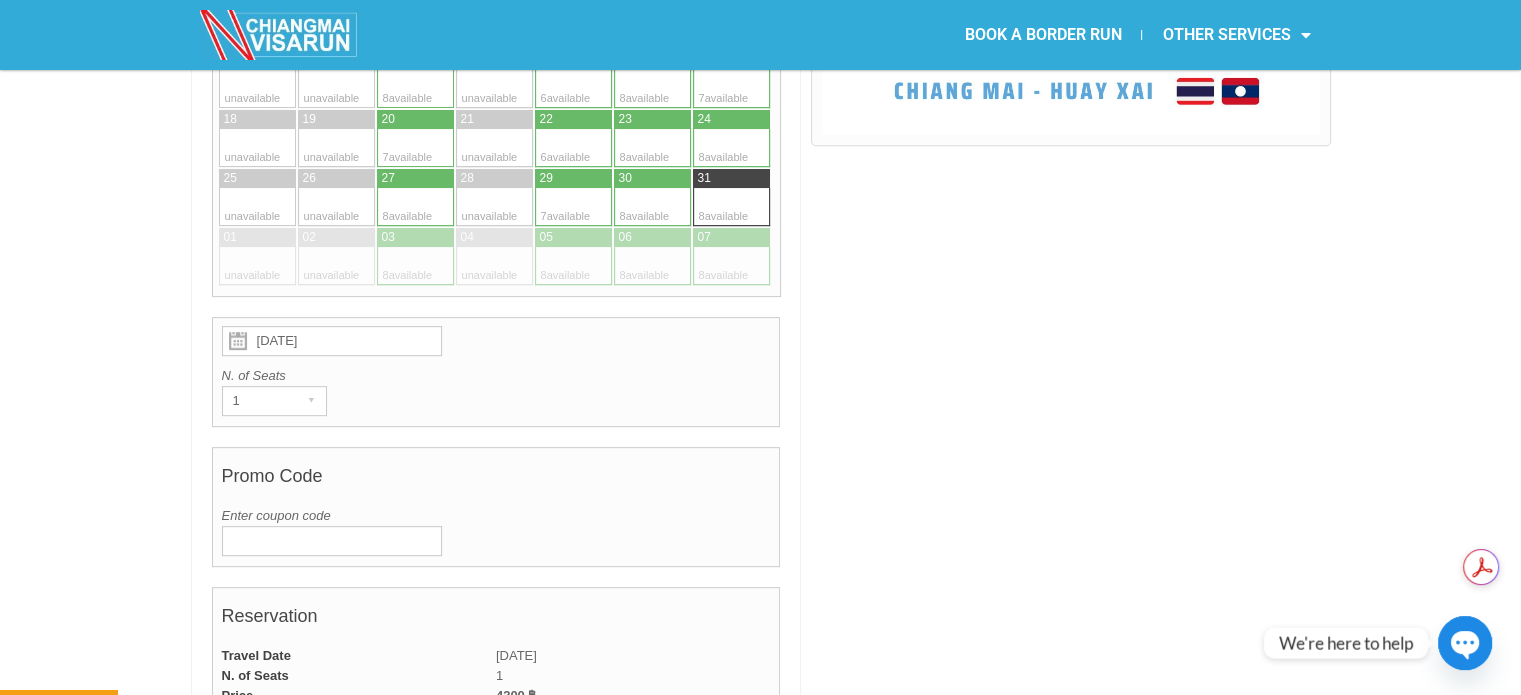 scroll, scrollTop: 914, scrollLeft: 0, axis: vertical 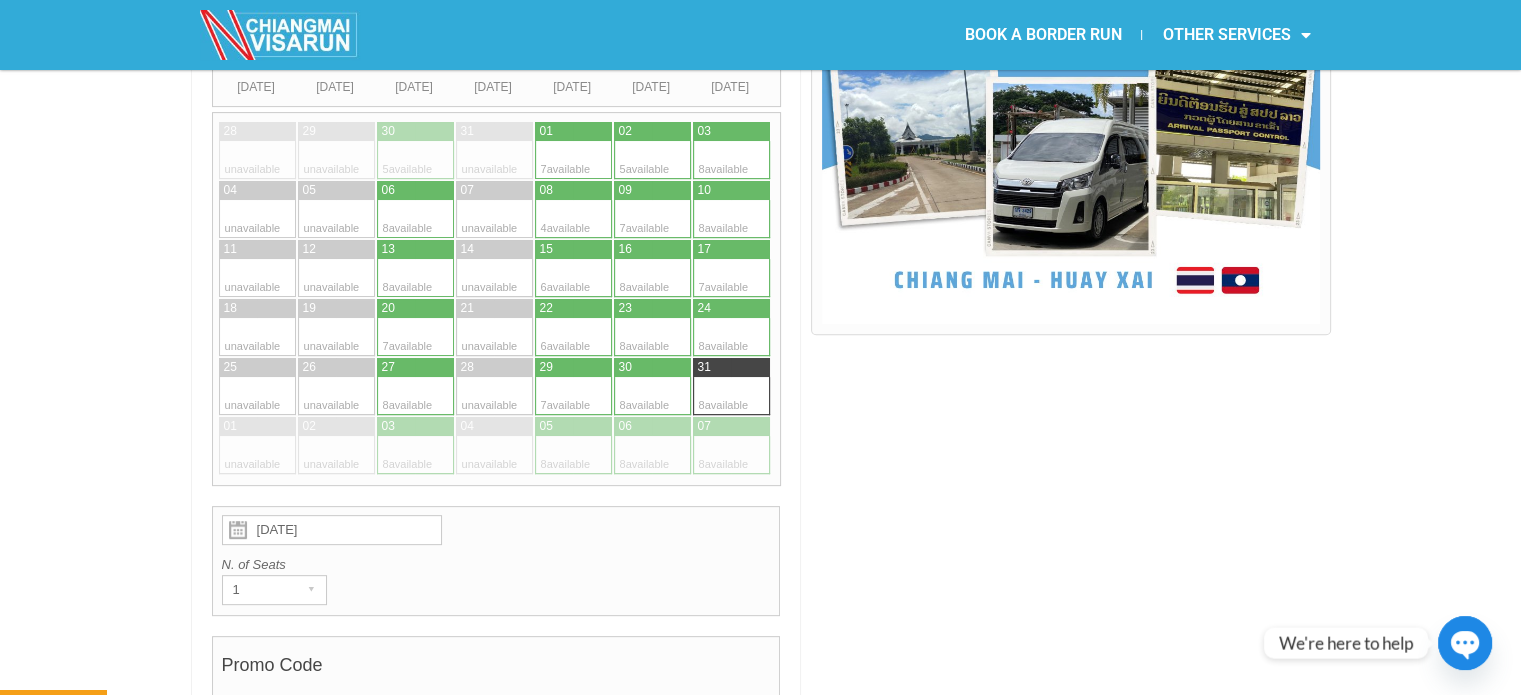 click at bounding box center (396, 337) 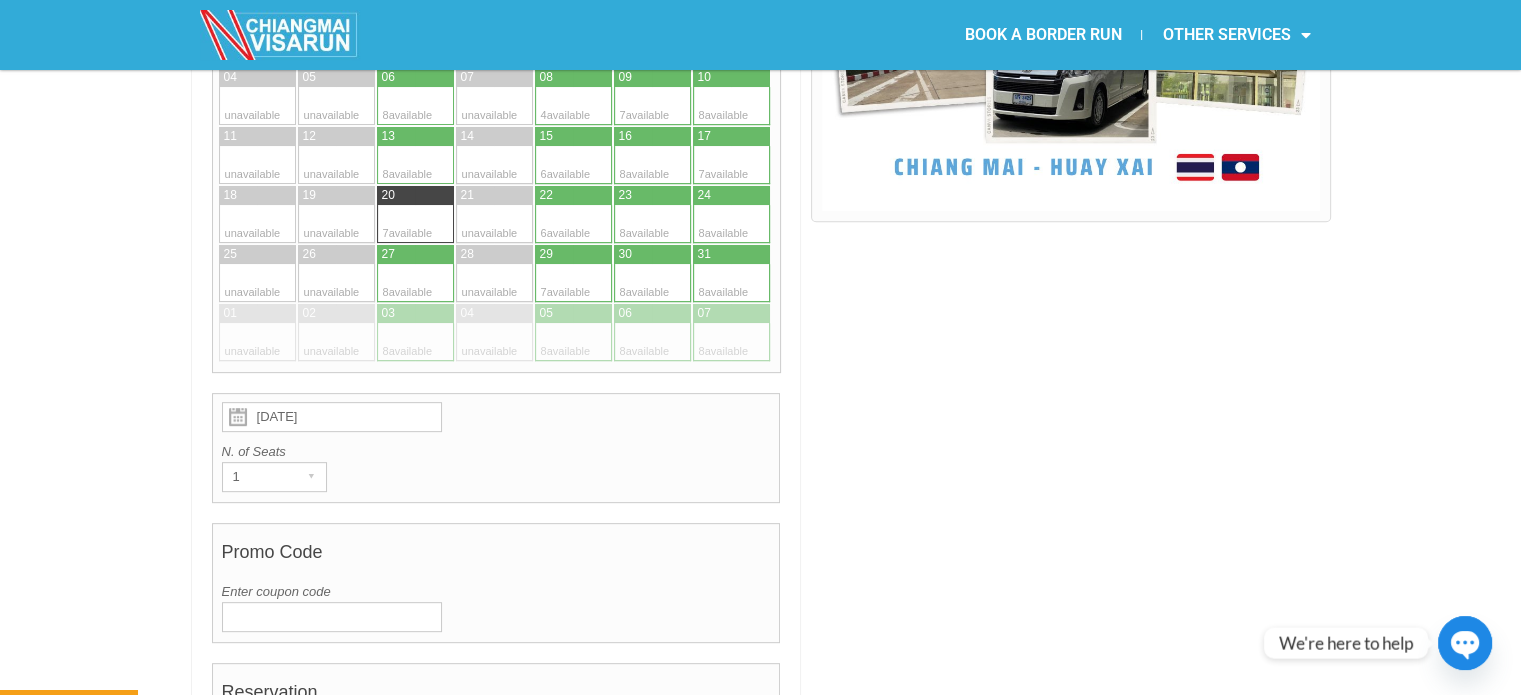scroll, scrollTop: 914, scrollLeft: 0, axis: vertical 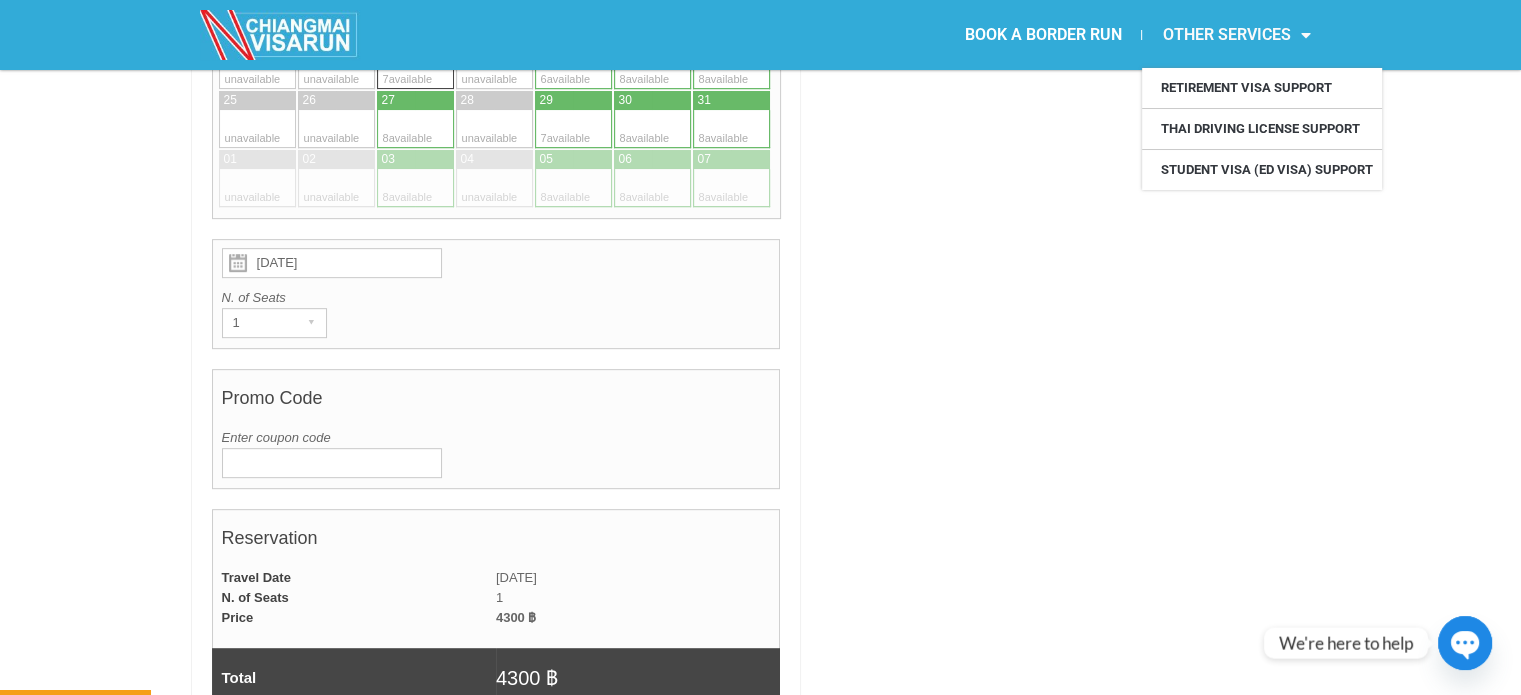 click on "OTHER SERVICES" 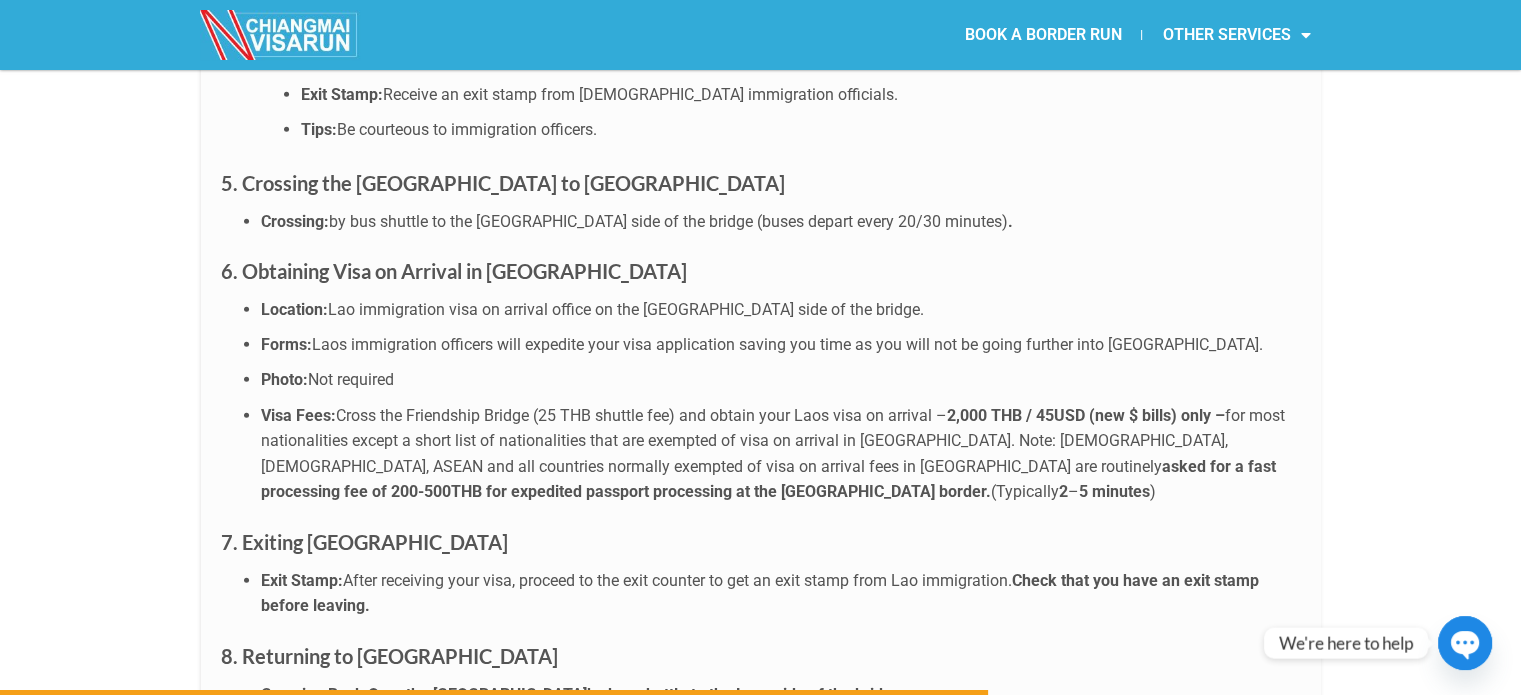 scroll, scrollTop: 0, scrollLeft: 0, axis: both 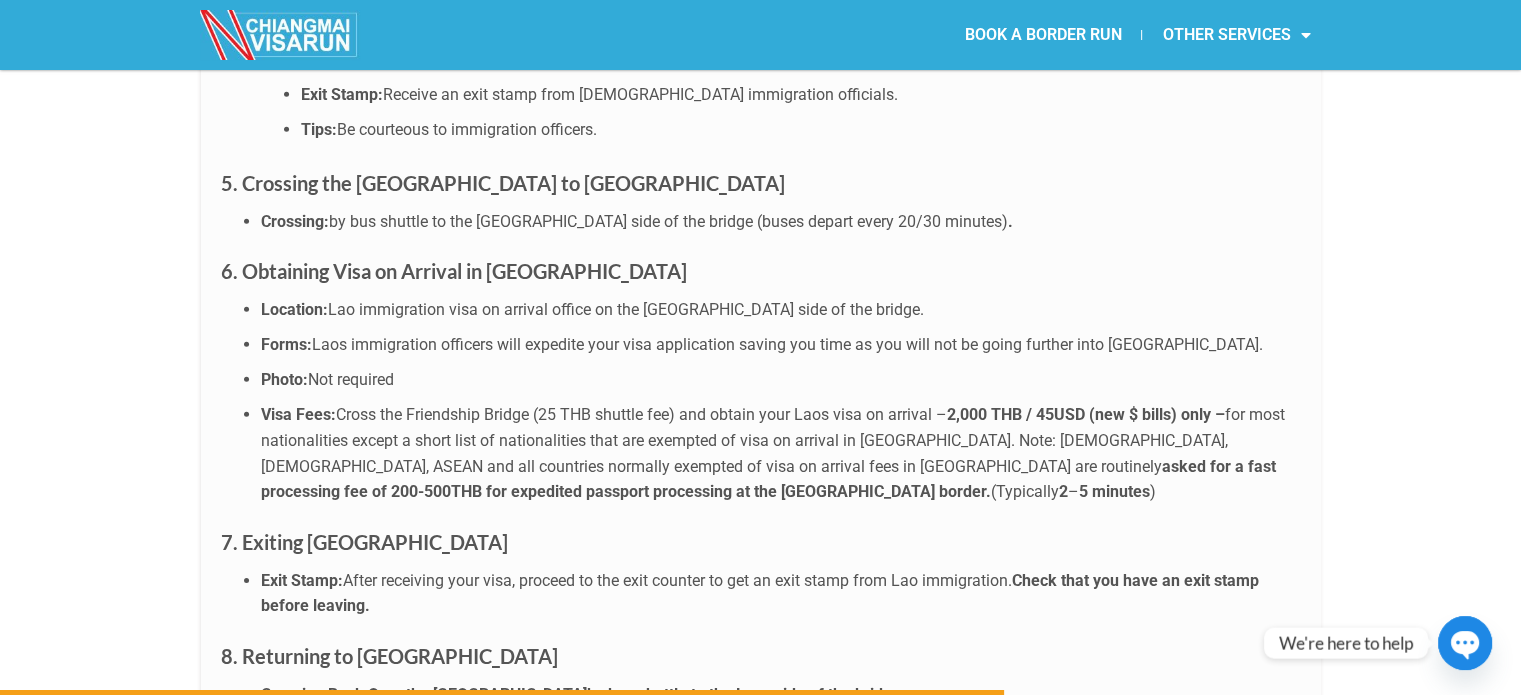 click on "asked for a fast processing fee of 200-500THB for expedited passport processing at the [GEOGRAPHIC_DATA] border." at bounding box center [768, 479] 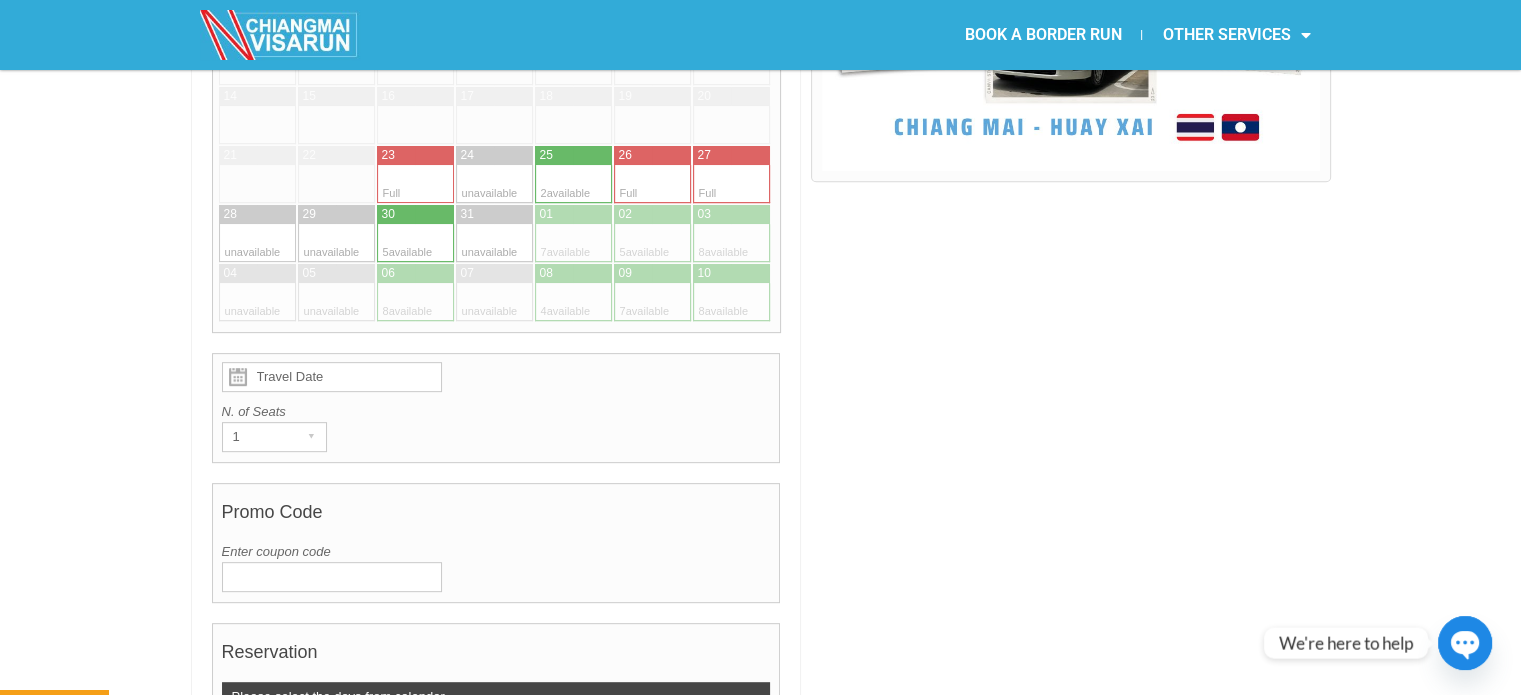 scroll, scrollTop: 666, scrollLeft: 0, axis: vertical 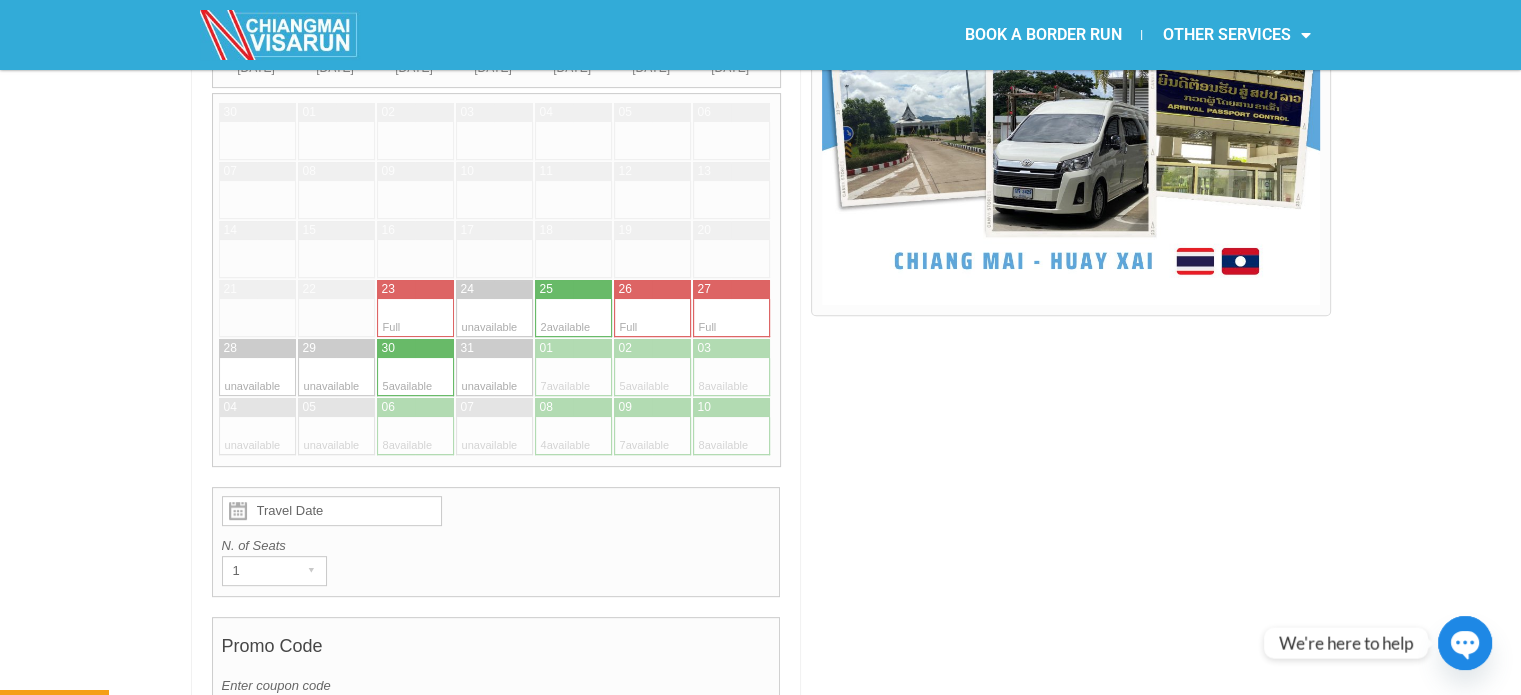 click at bounding box center (396, 377) 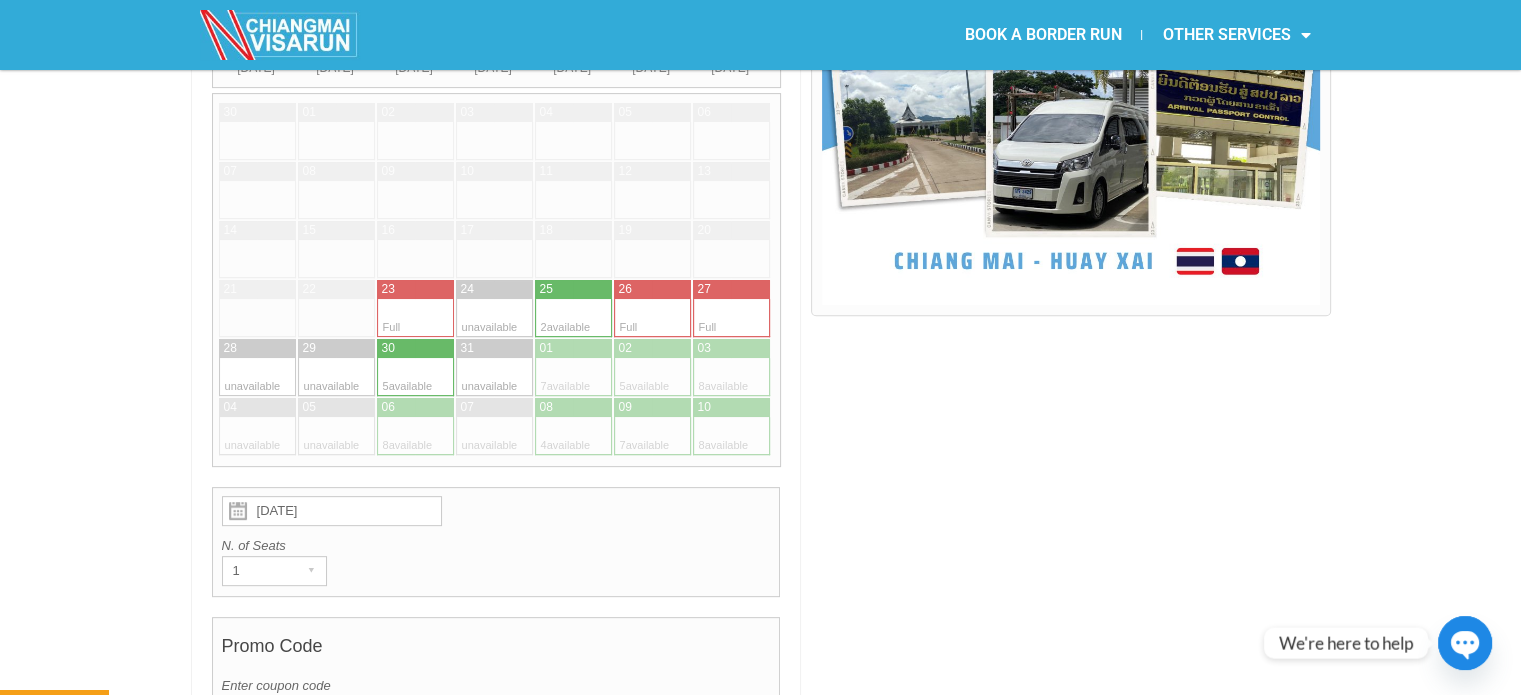 radio on "true" 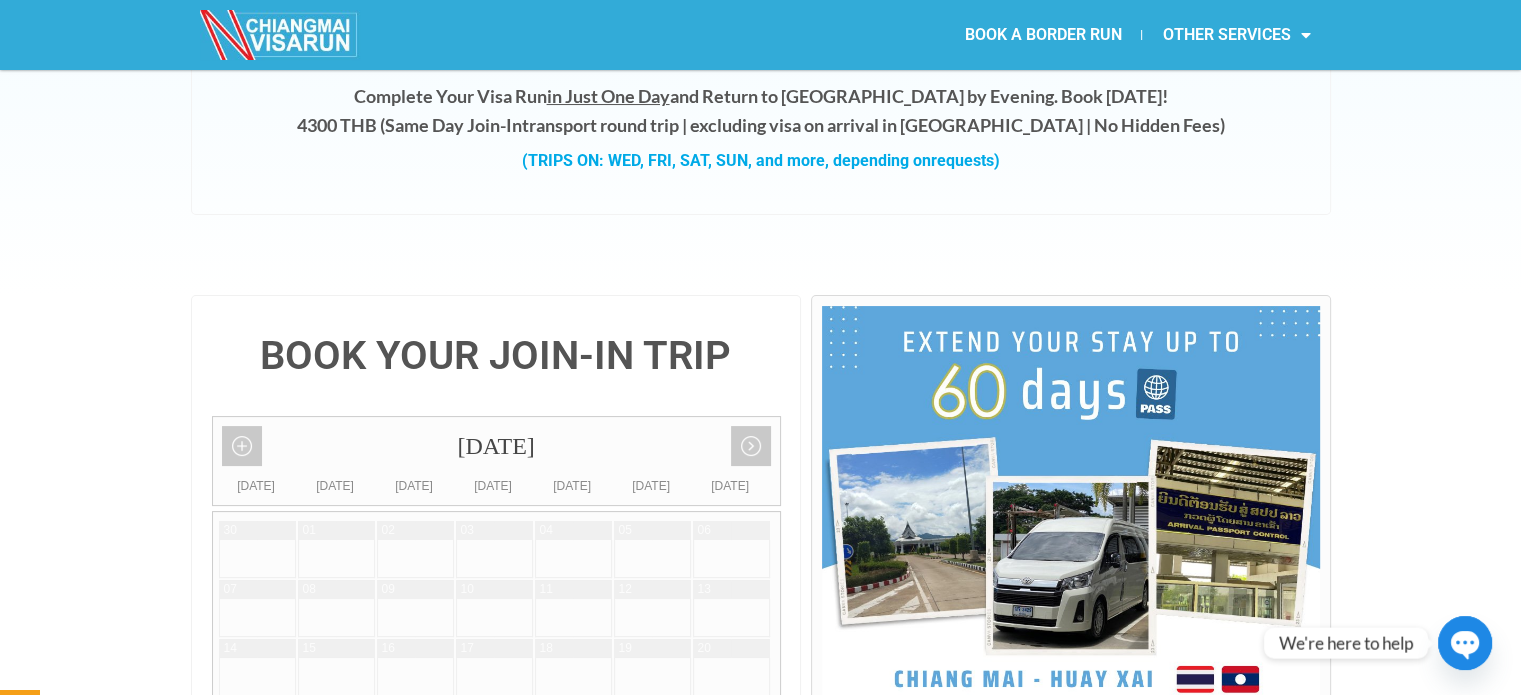 scroll, scrollTop: 114, scrollLeft: 0, axis: vertical 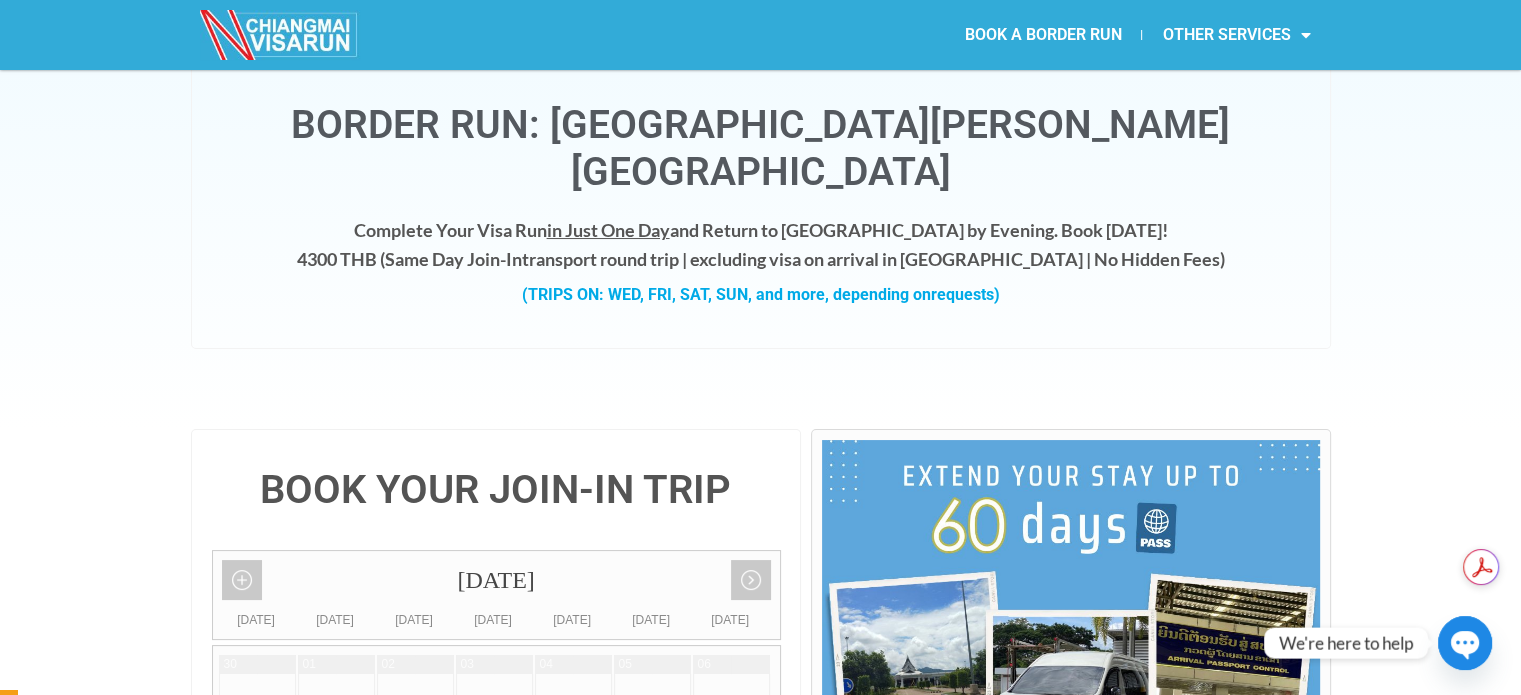 click on "BOOK A BORDER RUN" 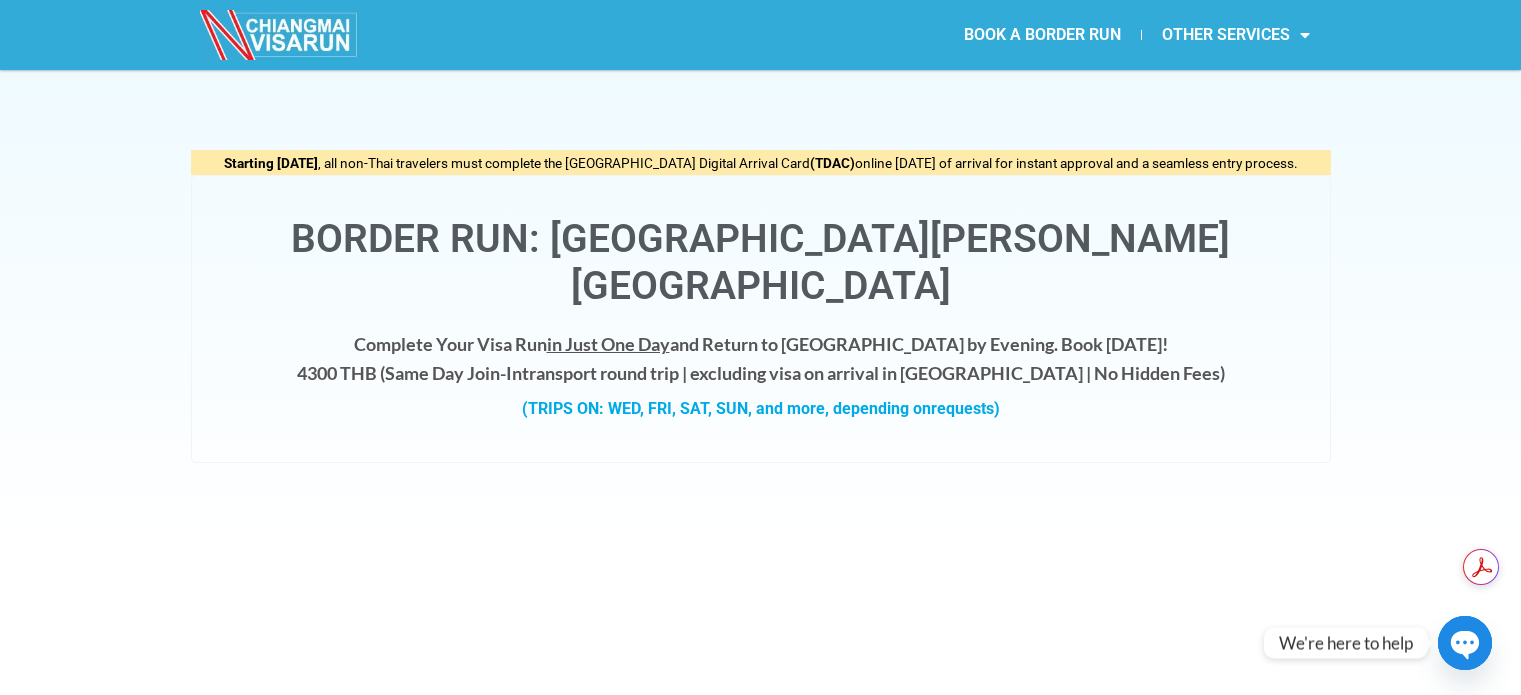 scroll, scrollTop: 0, scrollLeft: 0, axis: both 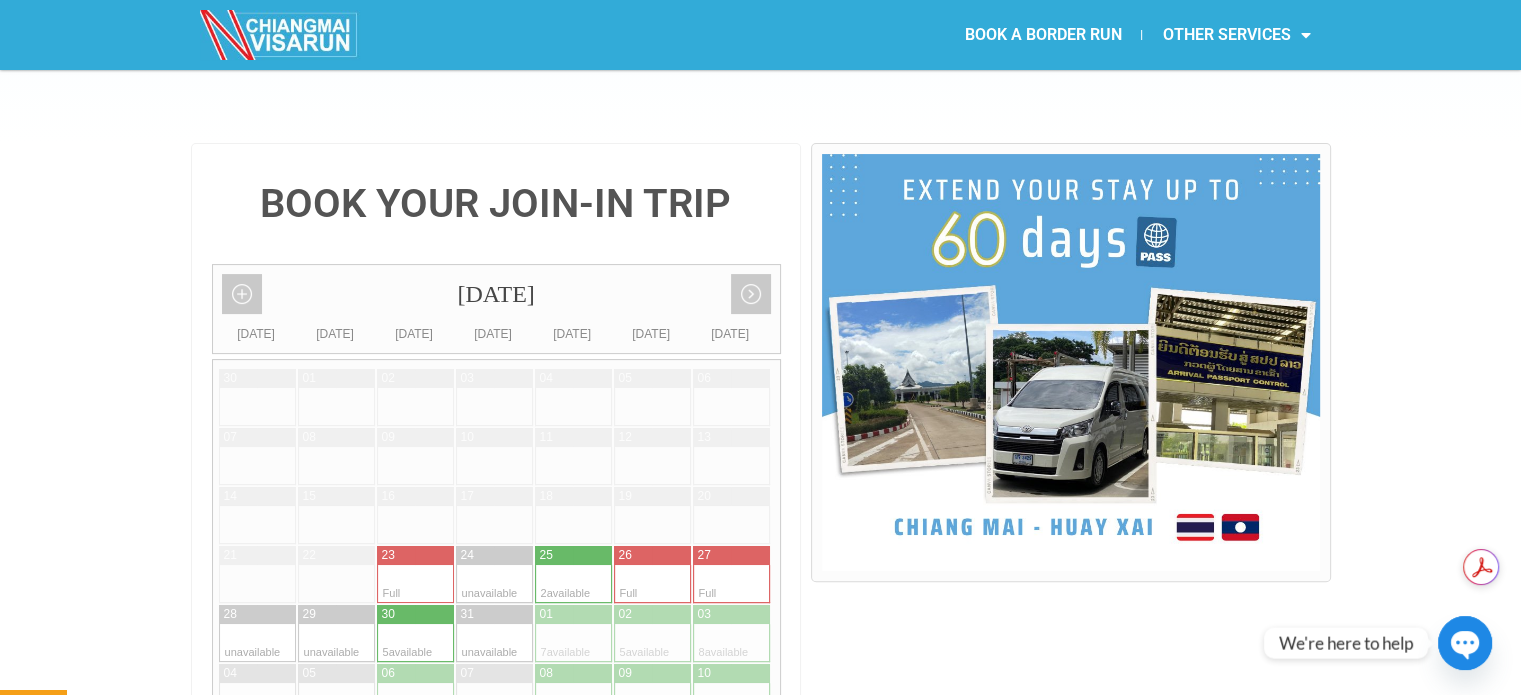 click at bounding box center [712, 584] 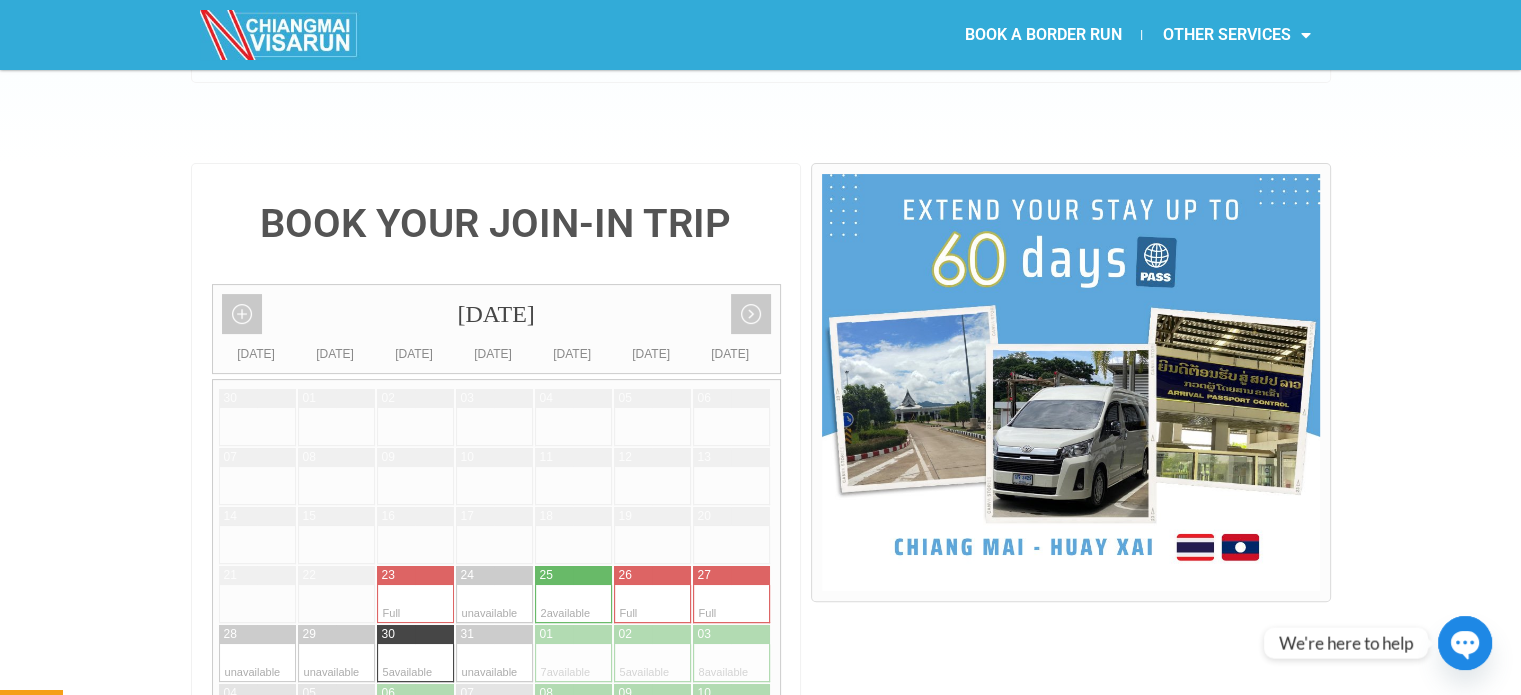 scroll, scrollTop: 0, scrollLeft: 0, axis: both 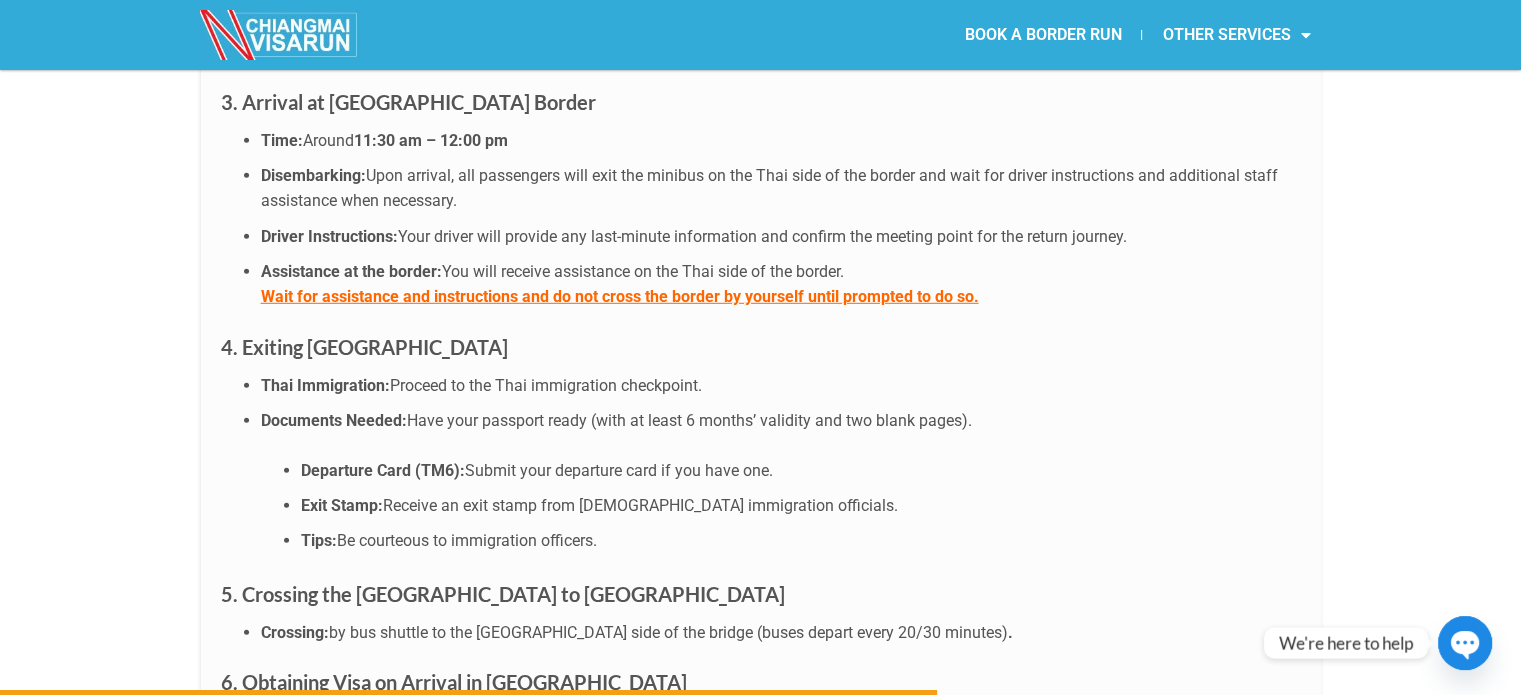 drag, startPoint x: 432, startPoint y: 307, endPoint x: 312, endPoint y: 324, distance: 121.19818 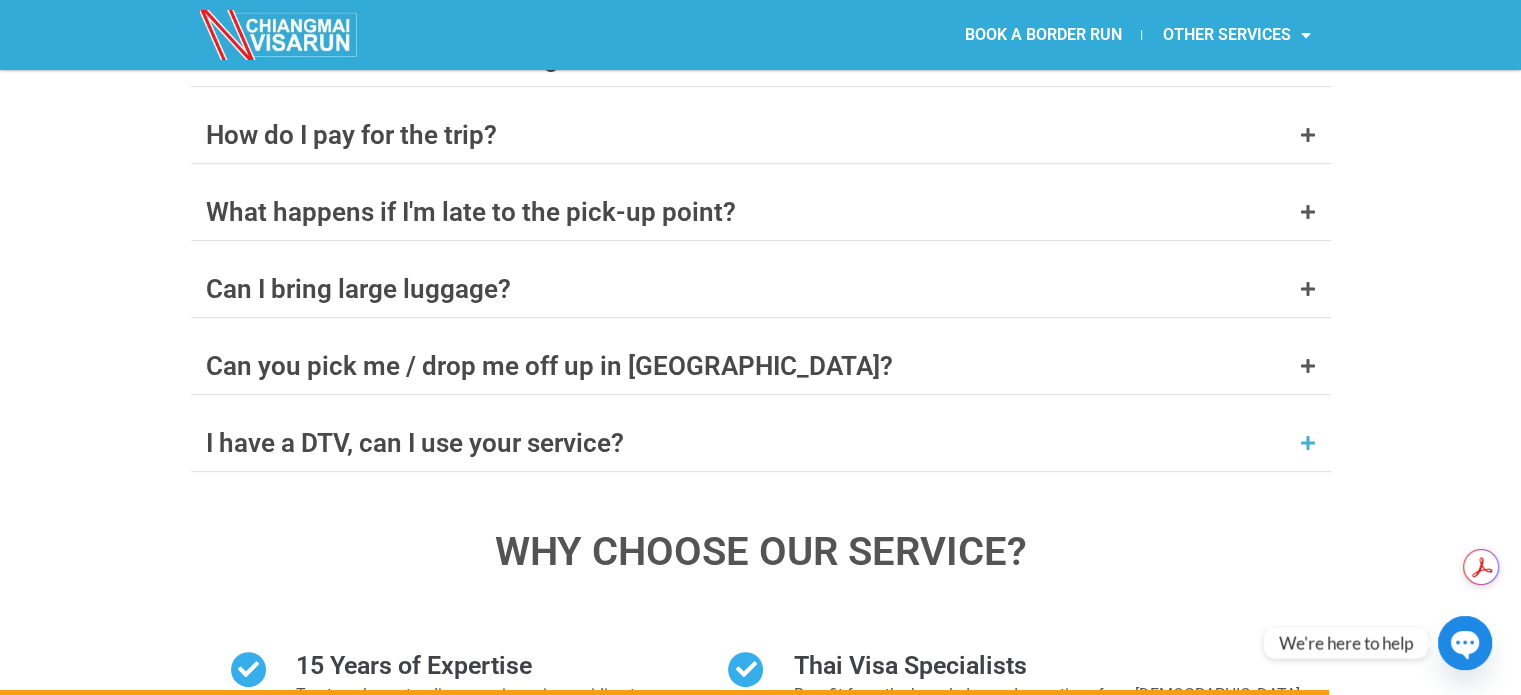 scroll, scrollTop: 9066, scrollLeft: 0, axis: vertical 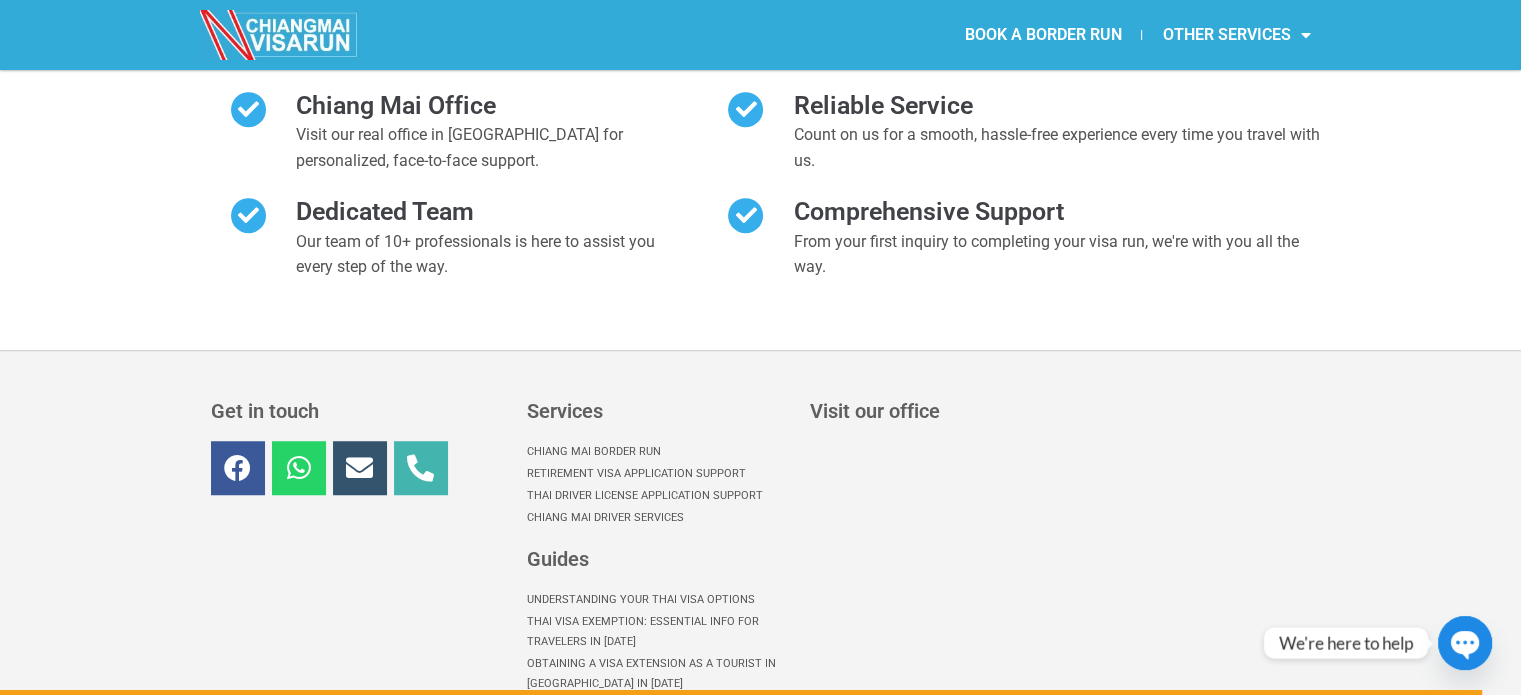drag, startPoint x: 515, startPoint y: 327, endPoint x: 644, endPoint y: 328, distance: 129.00388 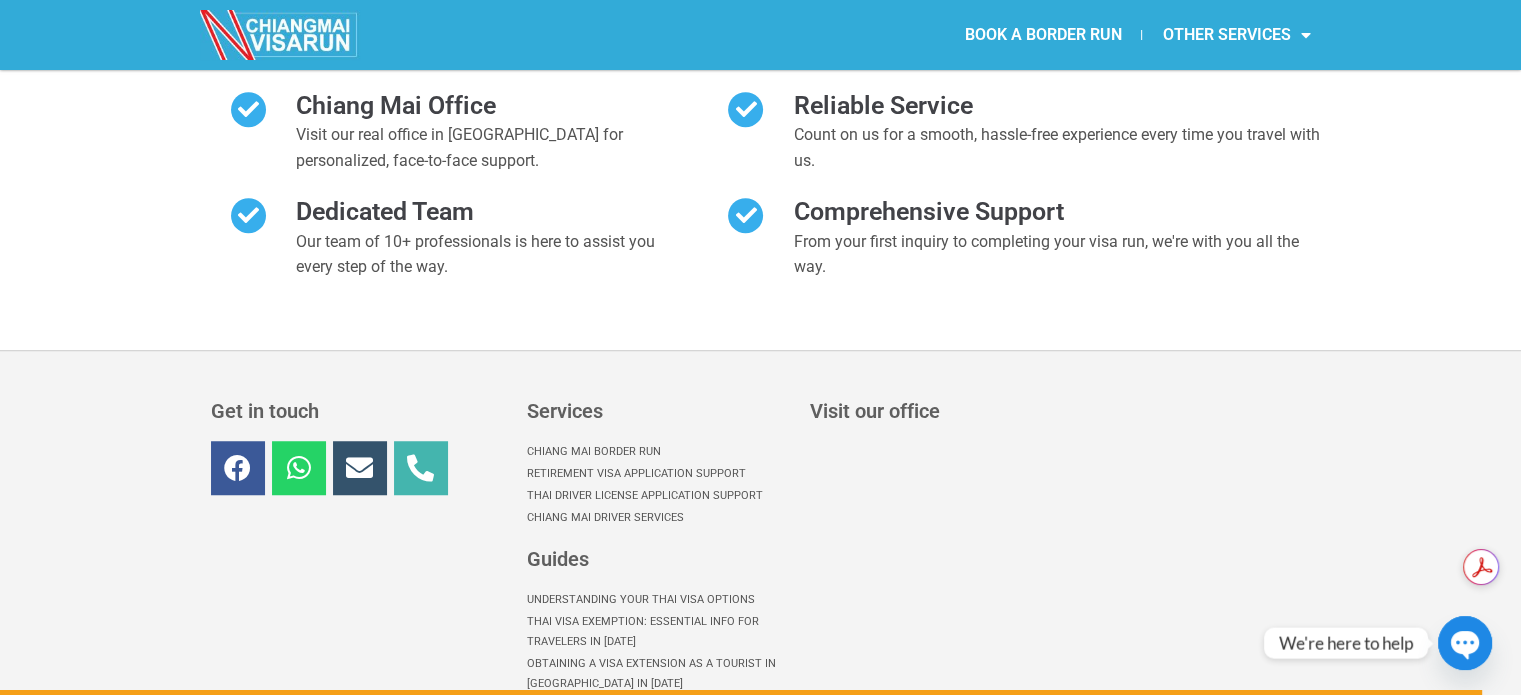 scroll, scrollTop: 9306, scrollLeft: 0, axis: vertical 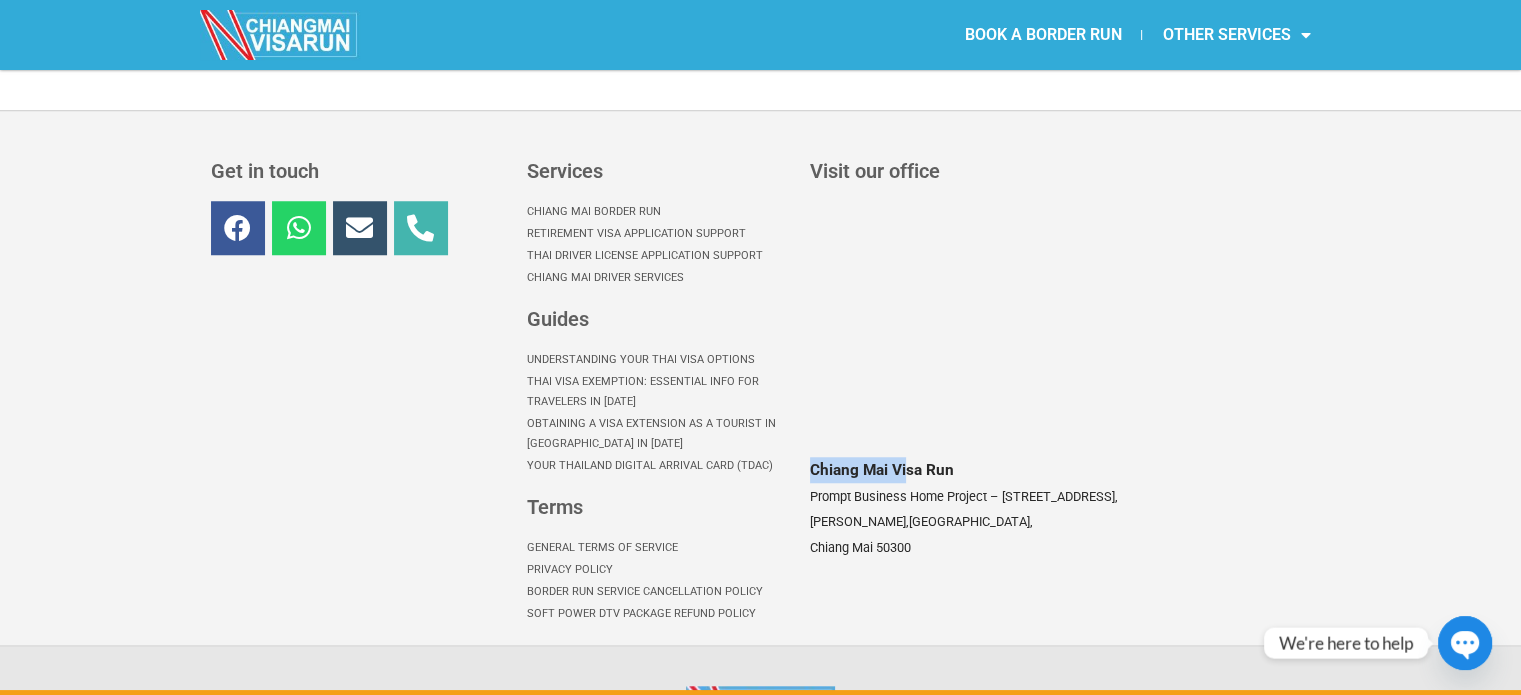 drag, startPoint x: 807, startPoint y: 359, endPoint x: 976, endPoint y: 363, distance: 169.04733 